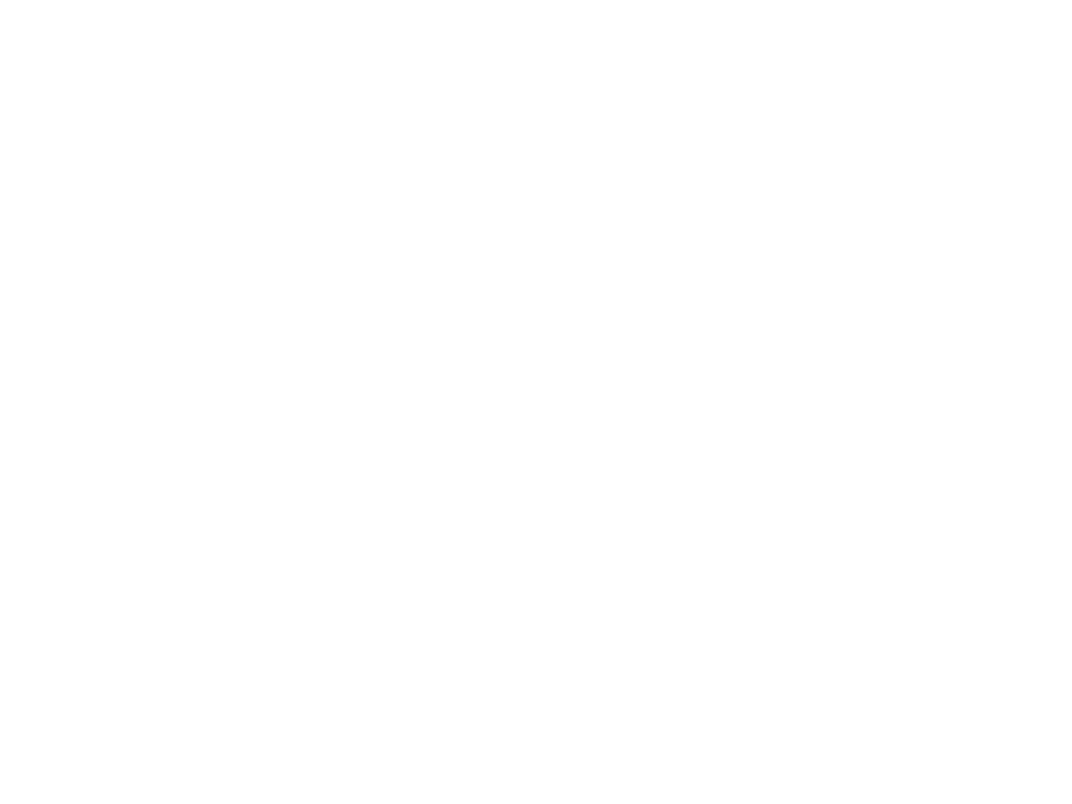 scroll, scrollTop: 0, scrollLeft: 0, axis: both 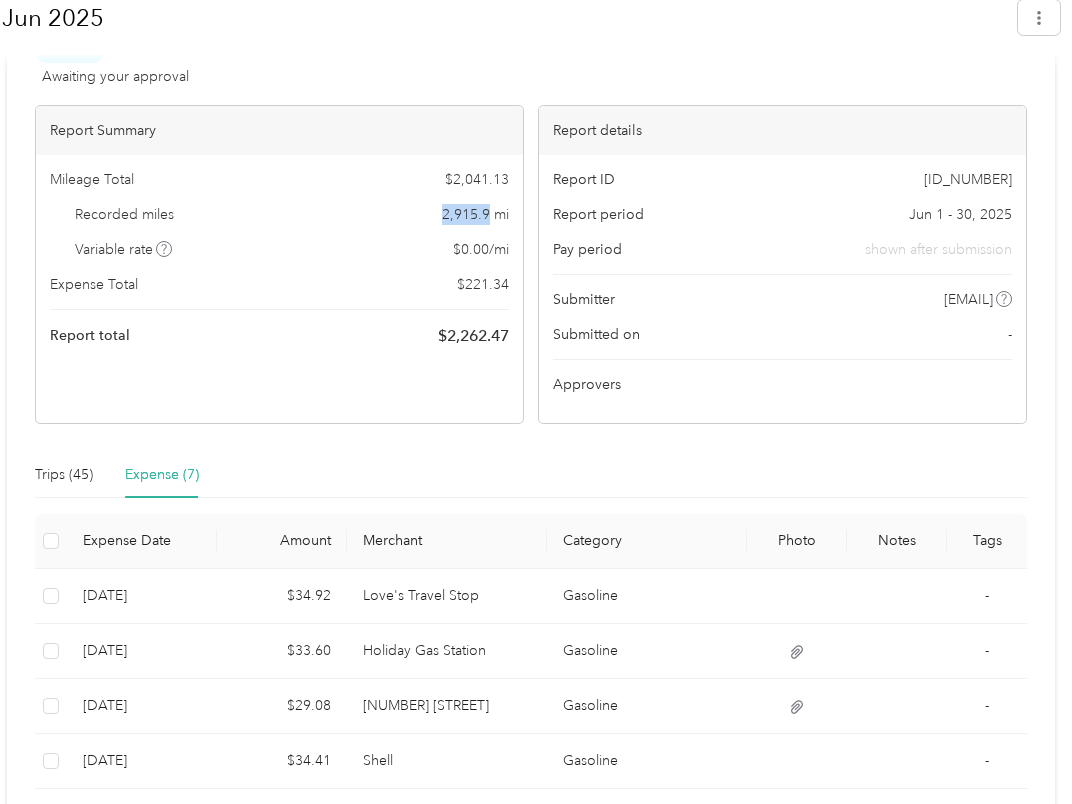 drag, startPoint x: 487, startPoint y: 215, endPoint x: 433, endPoint y: 208, distance: 54.451813 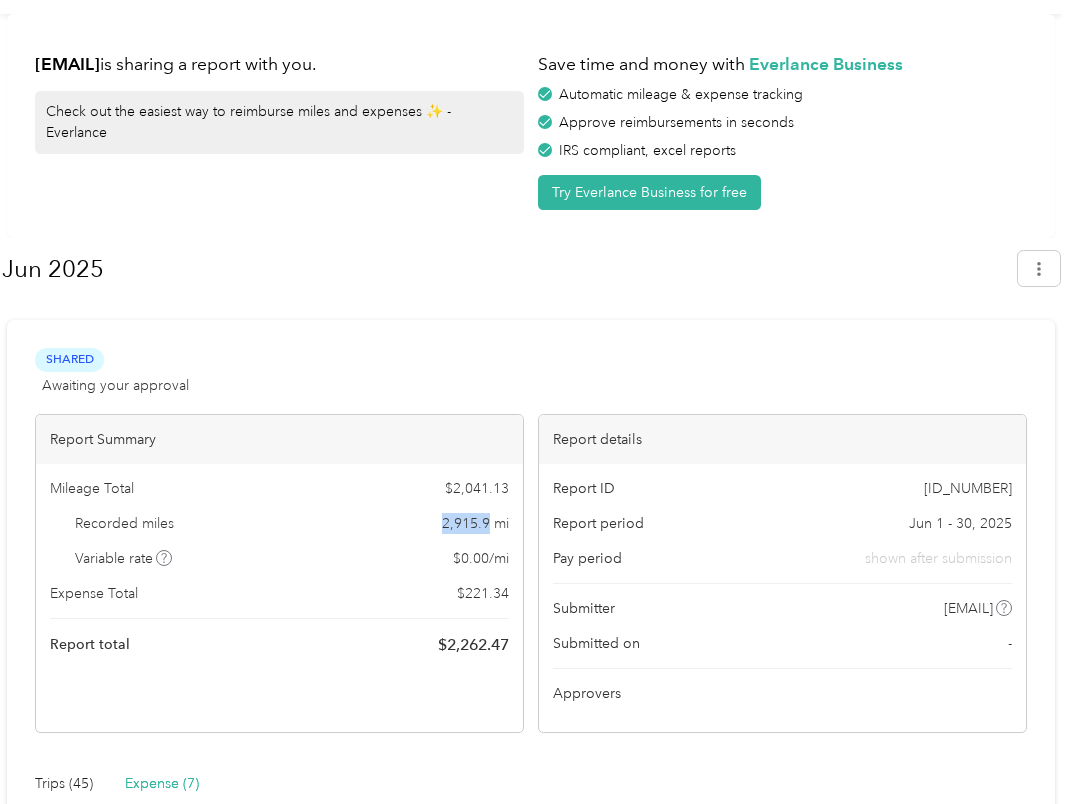 scroll, scrollTop: 0, scrollLeft: 0, axis: both 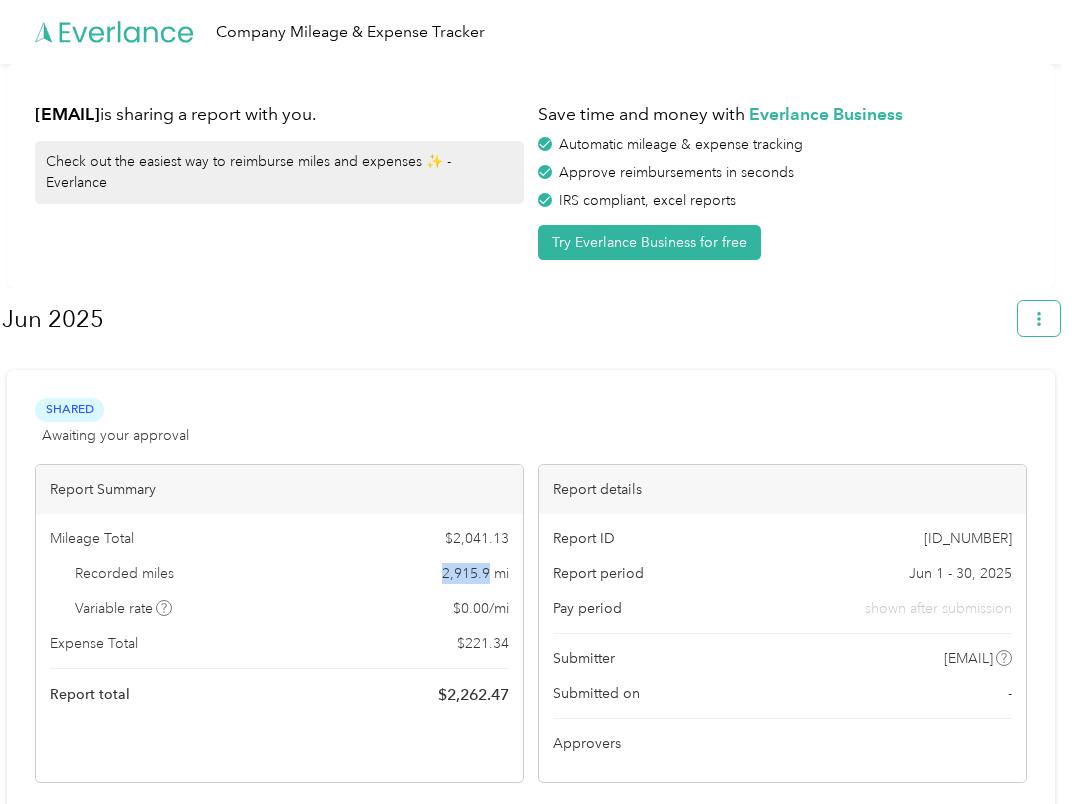 click at bounding box center [1039, 318] 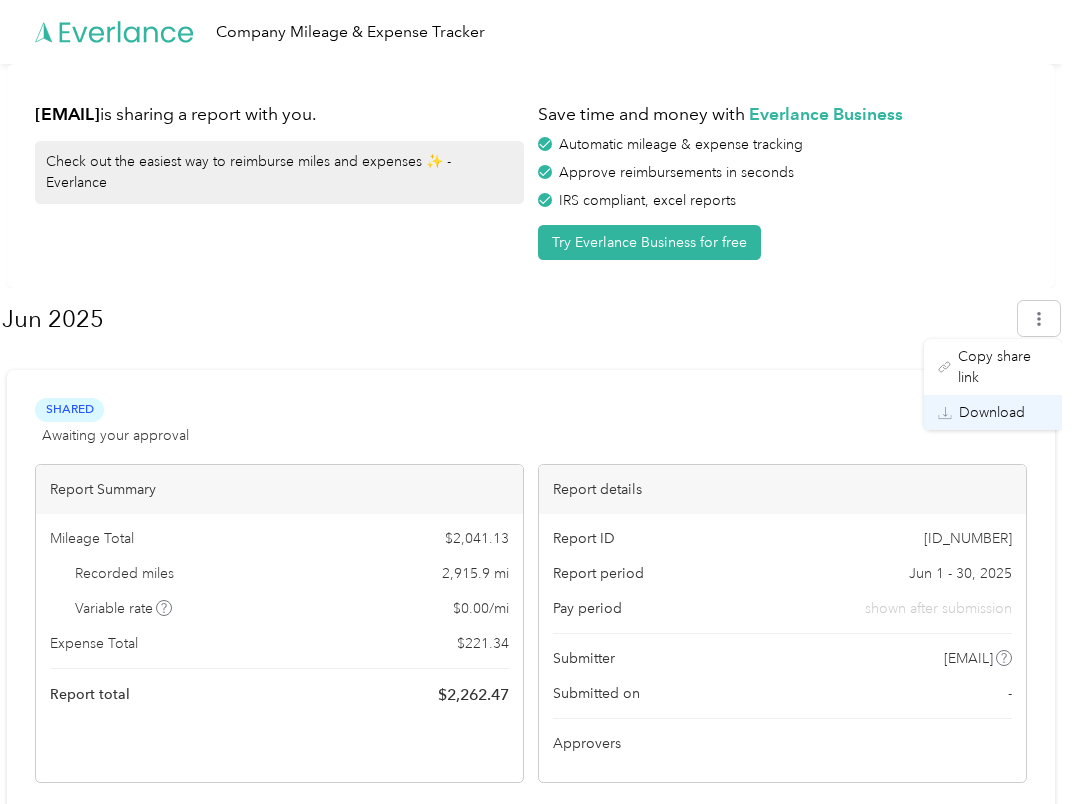 click on "Download" at bounding box center [992, 412] 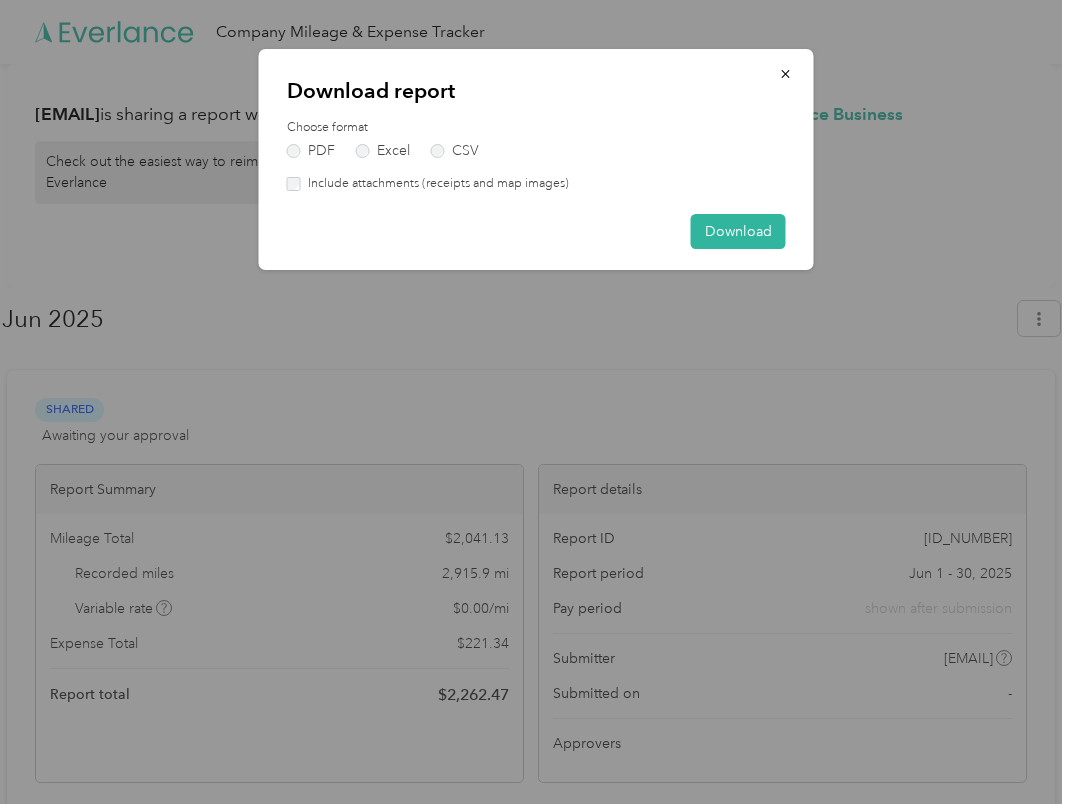 click on "Include attachments (receipts and map images)" at bounding box center [435, 184] 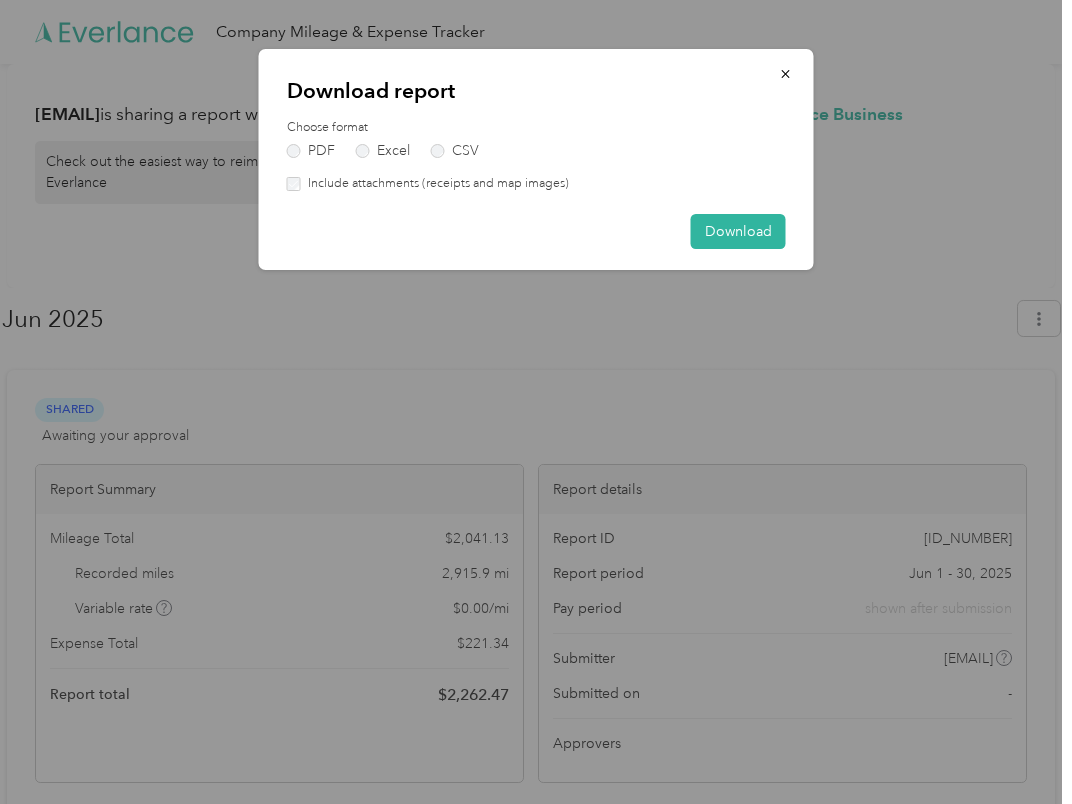 click on "Include attachments (receipts and map images)" at bounding box center [435, 184] 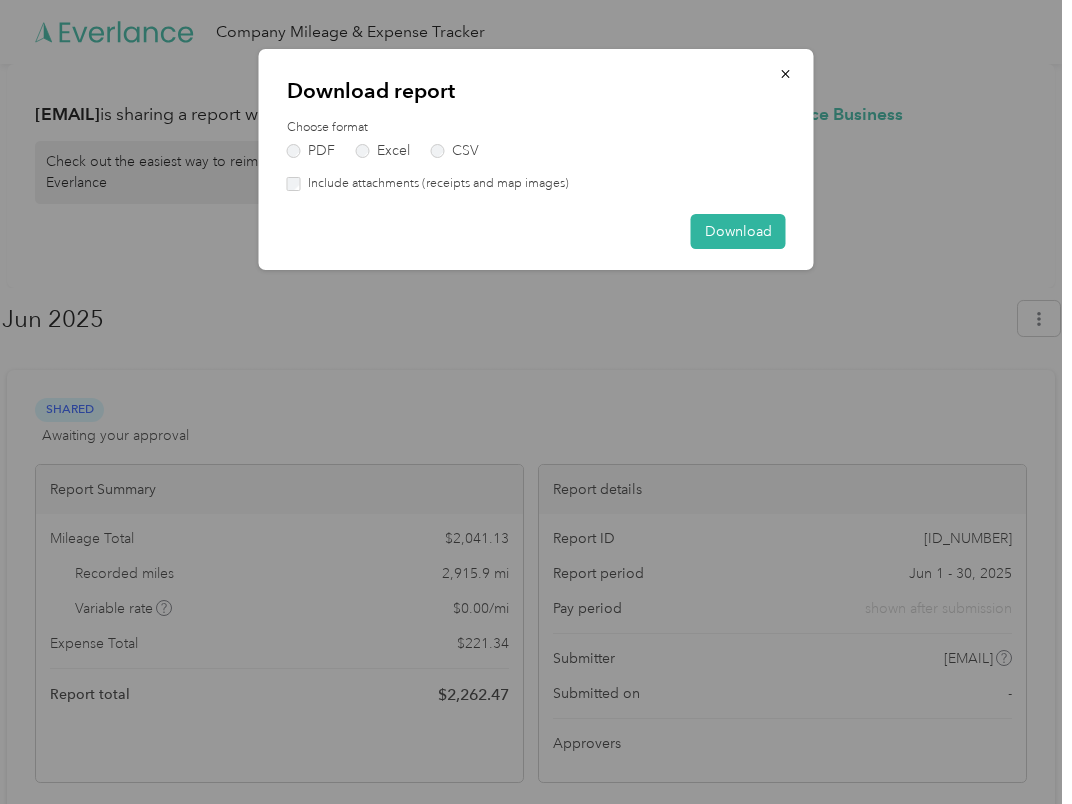 click on "Include attachments (receipts and map images)" at bounding box center [435, 184] 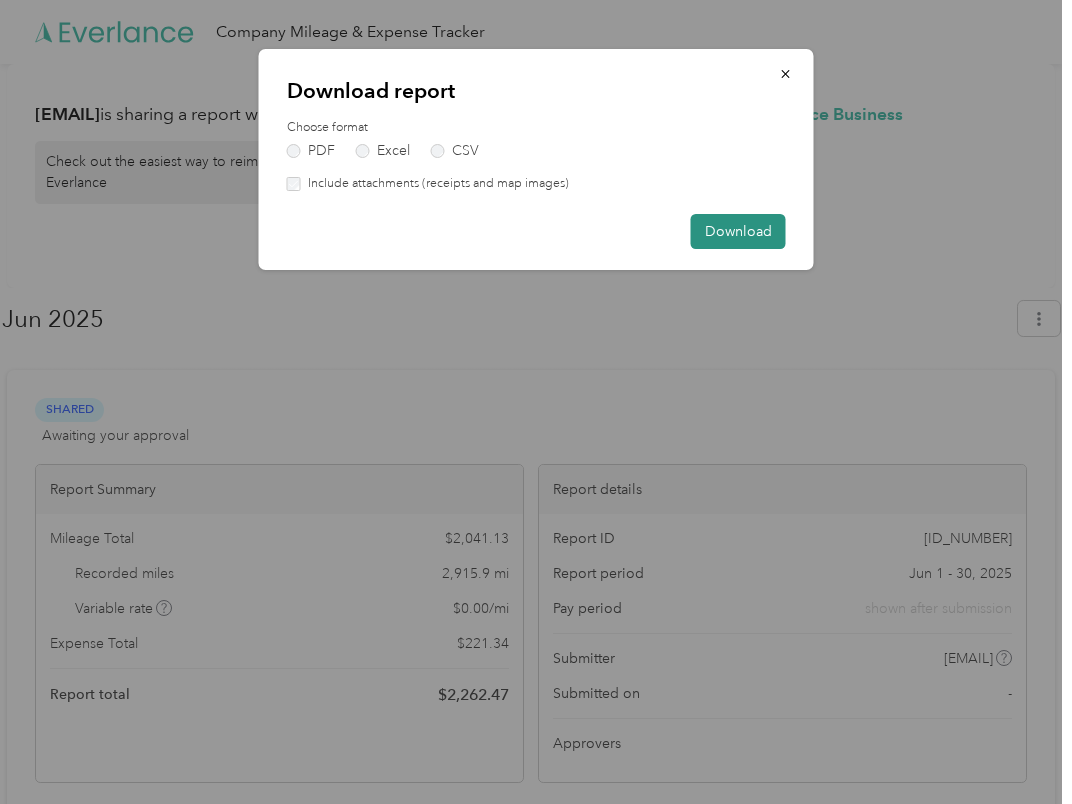 click on "Download" at bounding box center (738, 231) 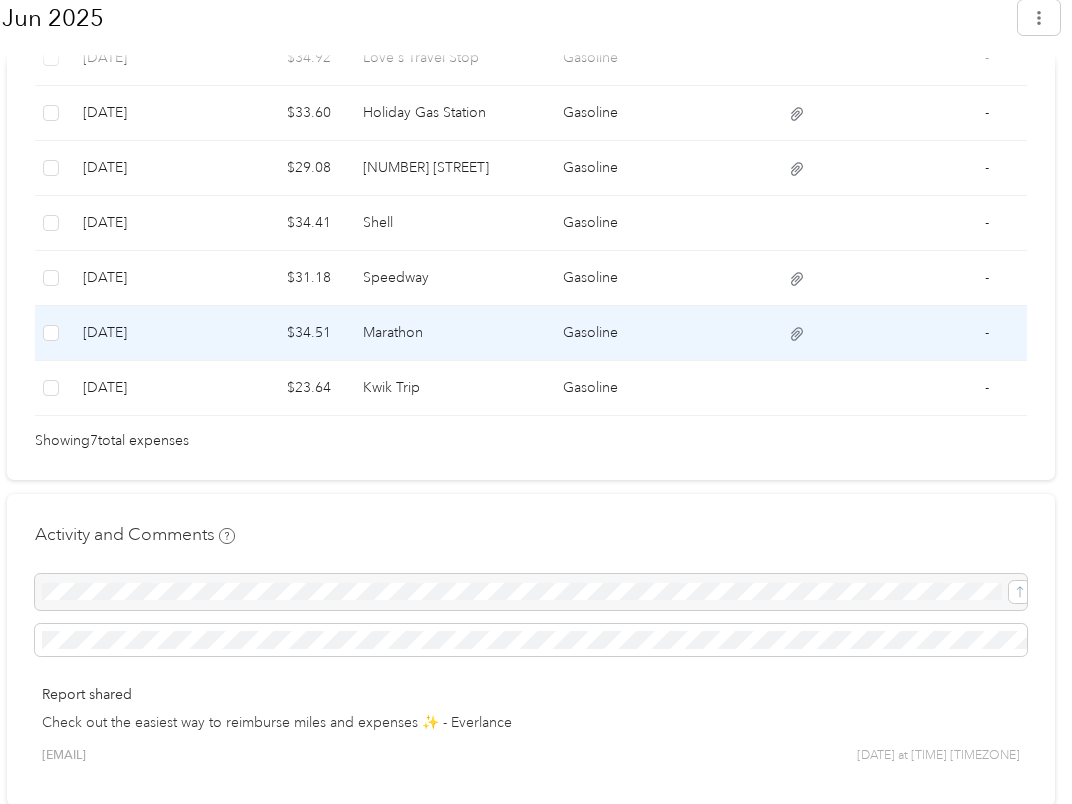 scroll, scrollTop: 456, scrollLeft: 0, axis: vertical 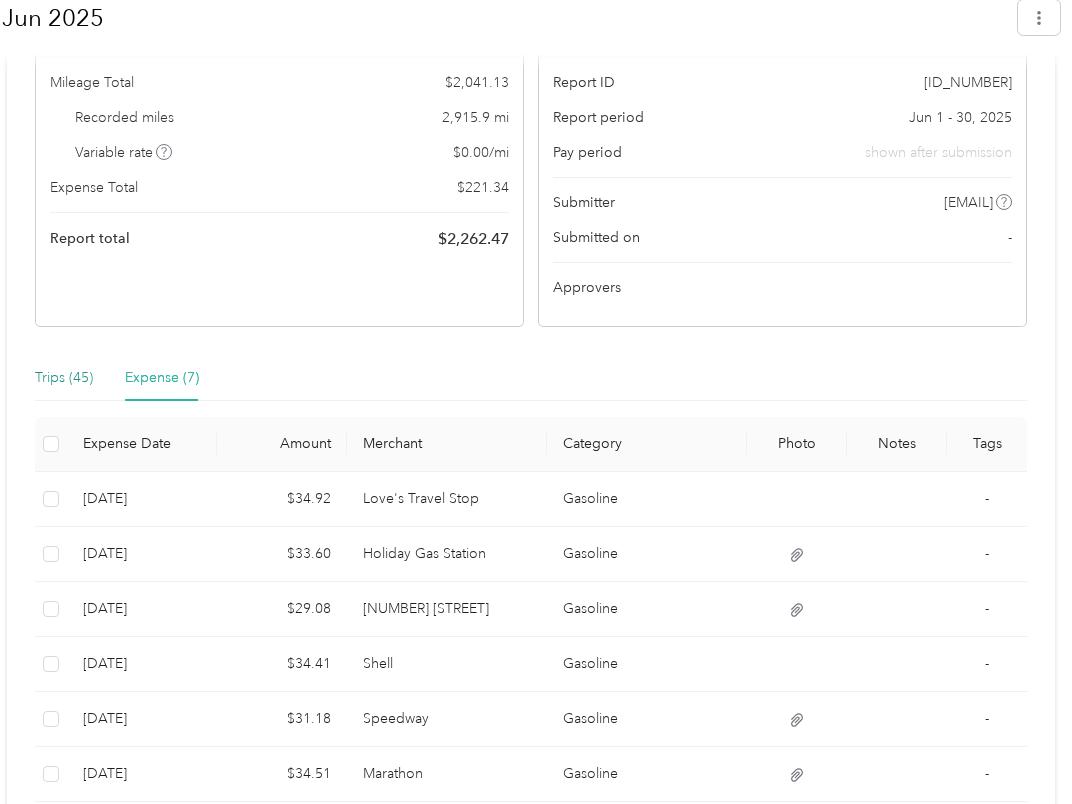 click on "Trips (45)" at bounding box center (64, 378) 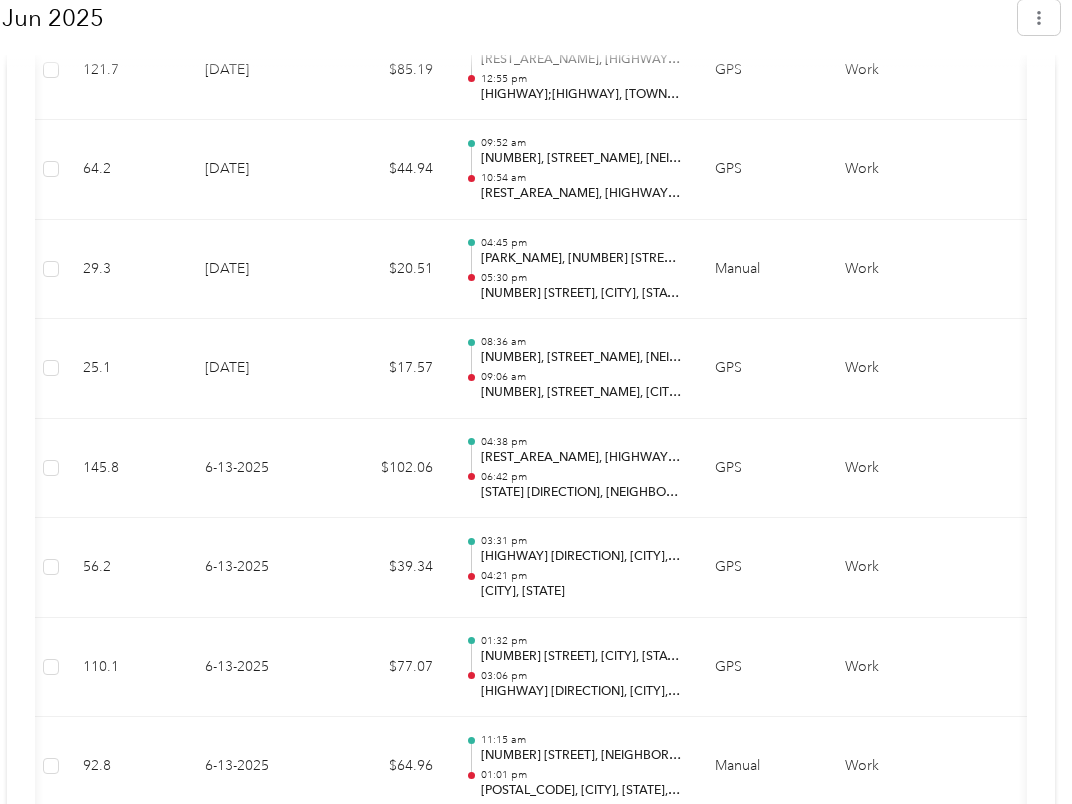 scroll, scrollTop: 2796, scrollLeft: 0, axis: vertical 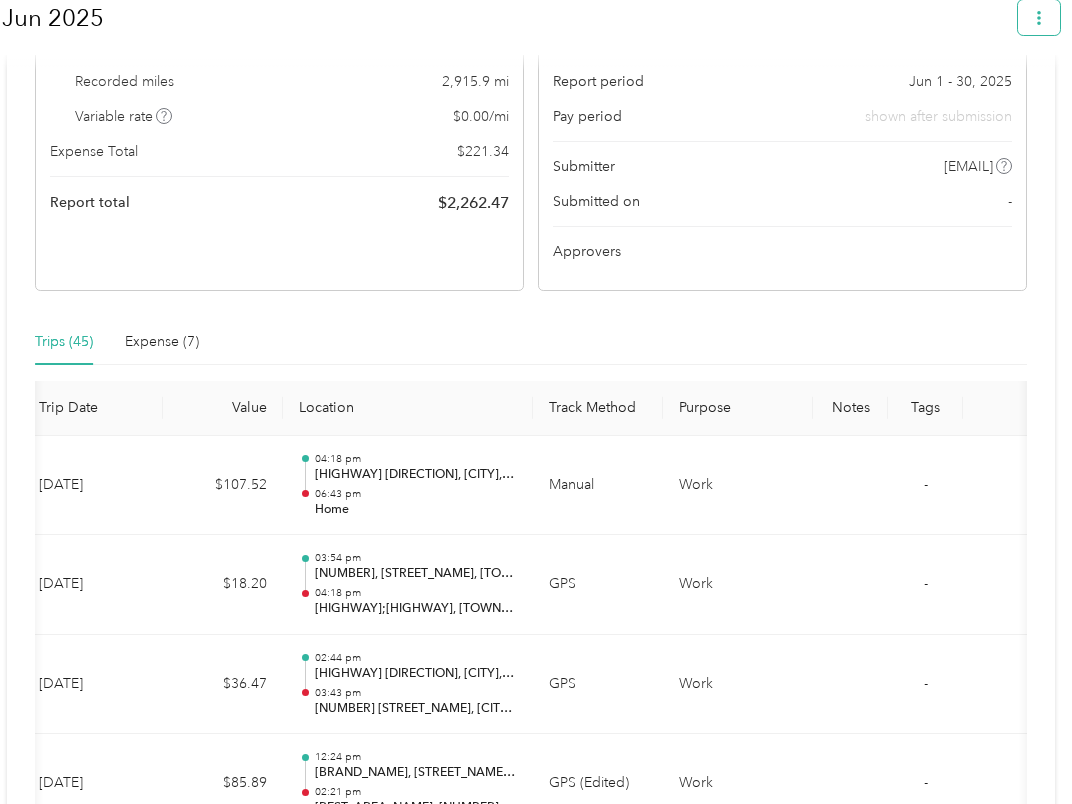 click at bounding box center [1039, 17] 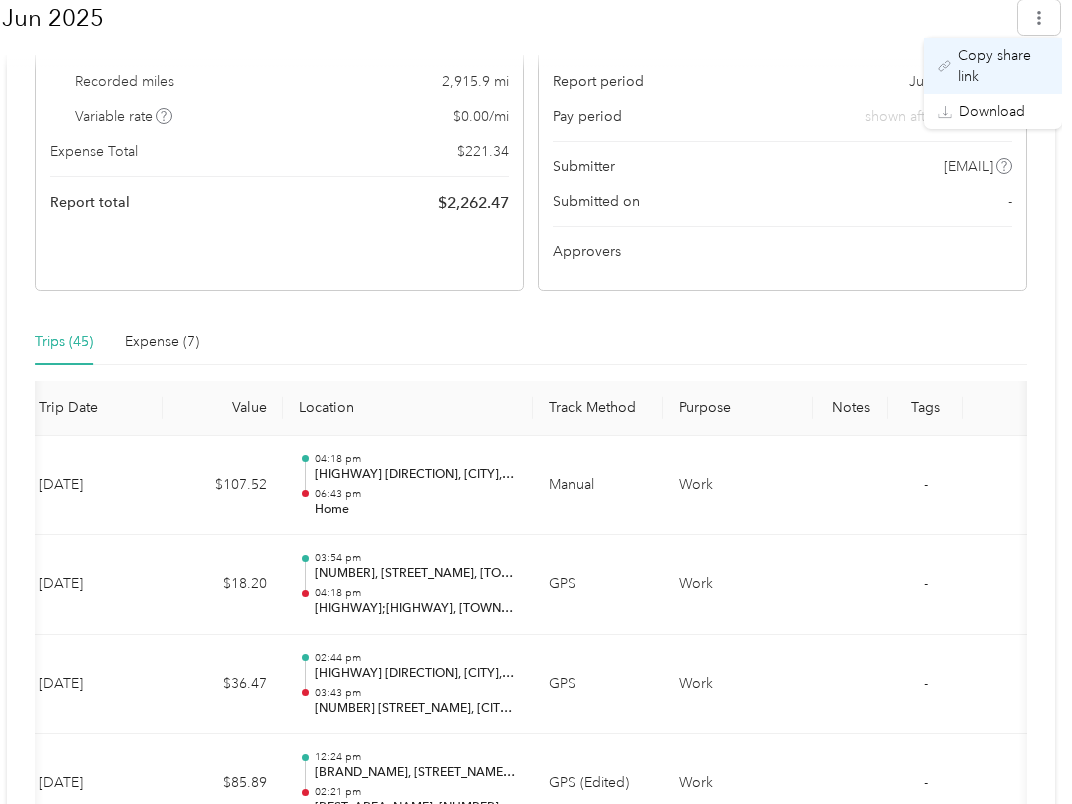 click on "Copy share link" at bounding box center [1003, 66] 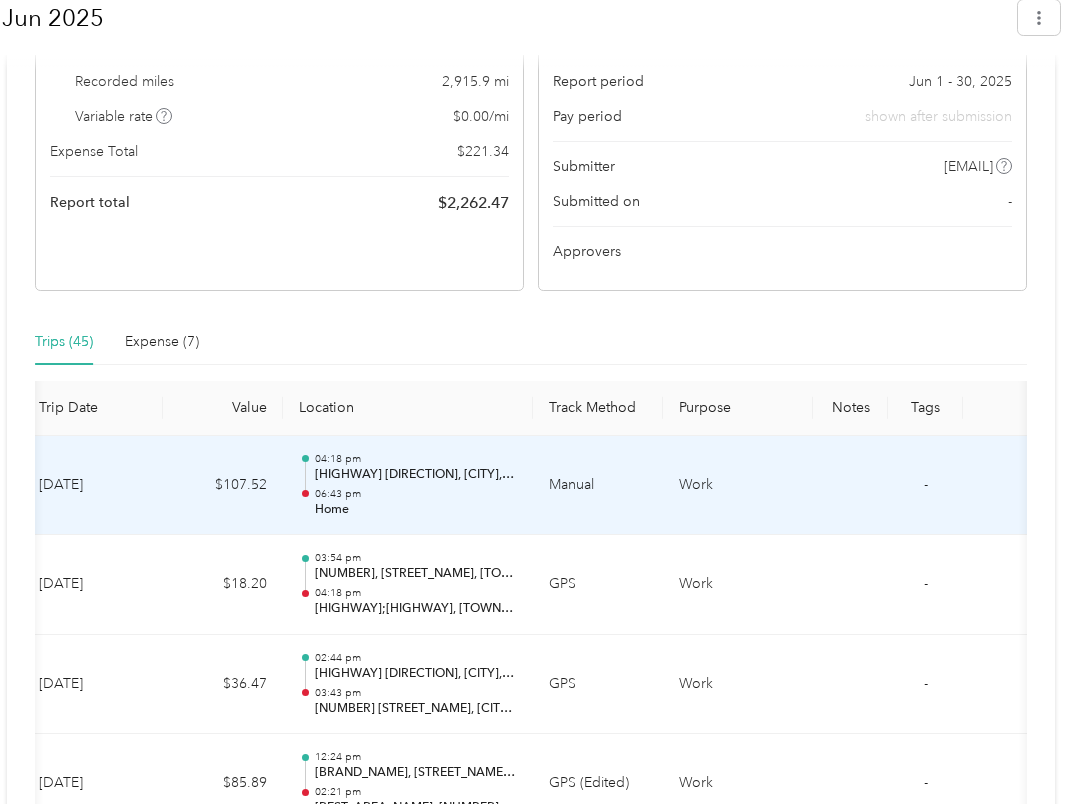 scroll, scrollTop: 128, scrollLeft: 0, axis: vertical 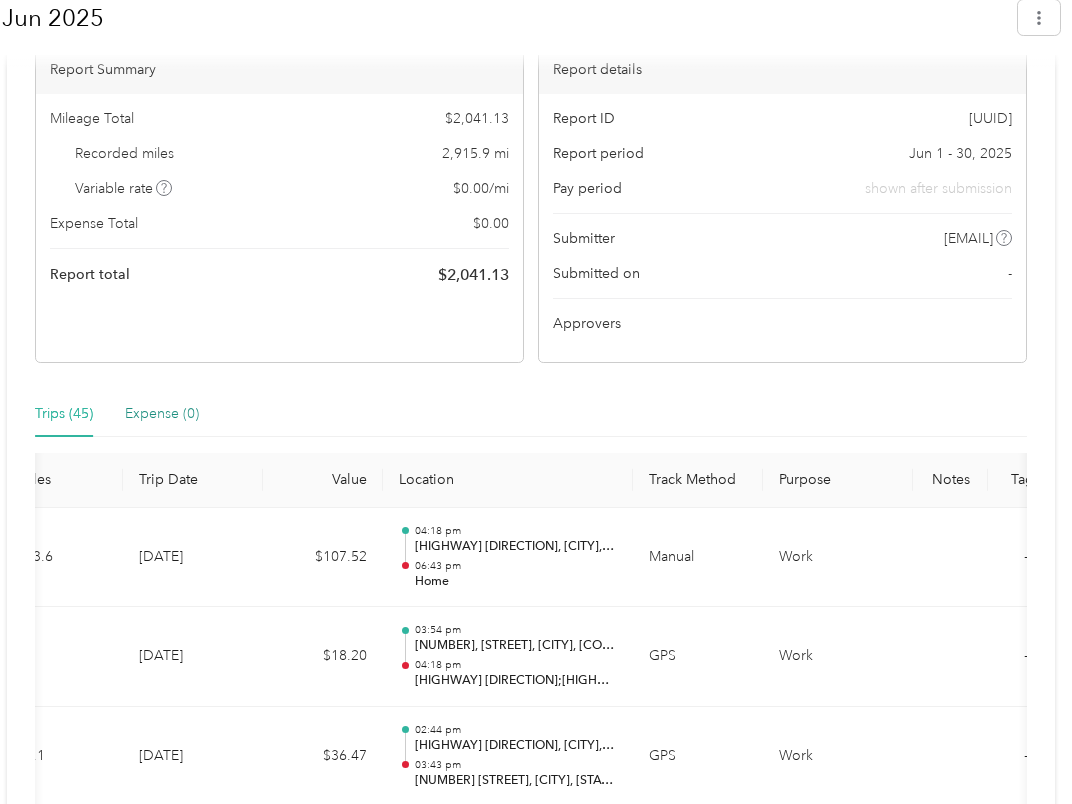 click on "Expense (0)" at bounding box center [162, 414] 